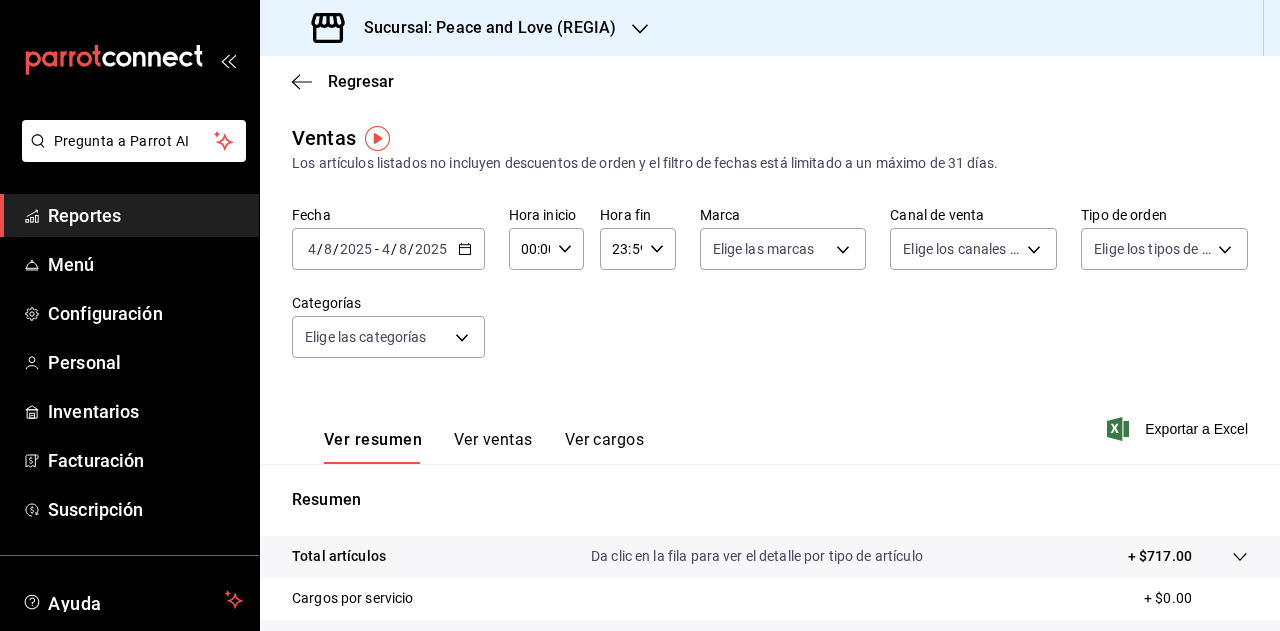scroll, scrollTop: 0, scrollLeft: 0, axis: both 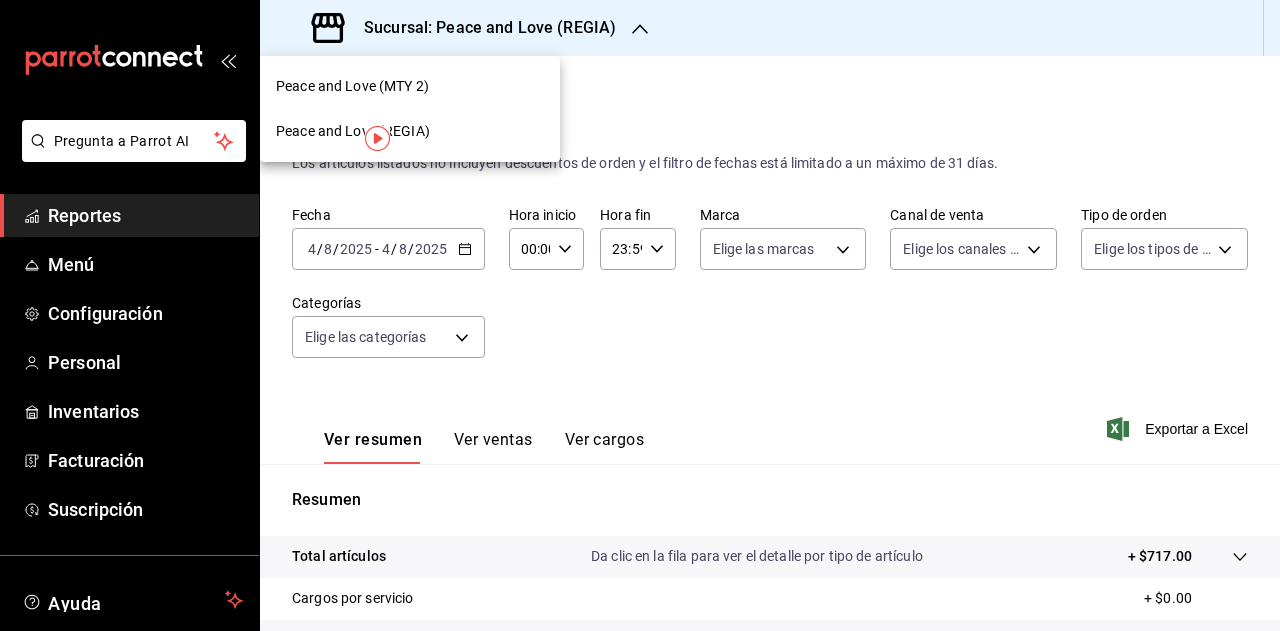 click on "Peace and Love (MTY 2)" at bounding box center [410, 86] 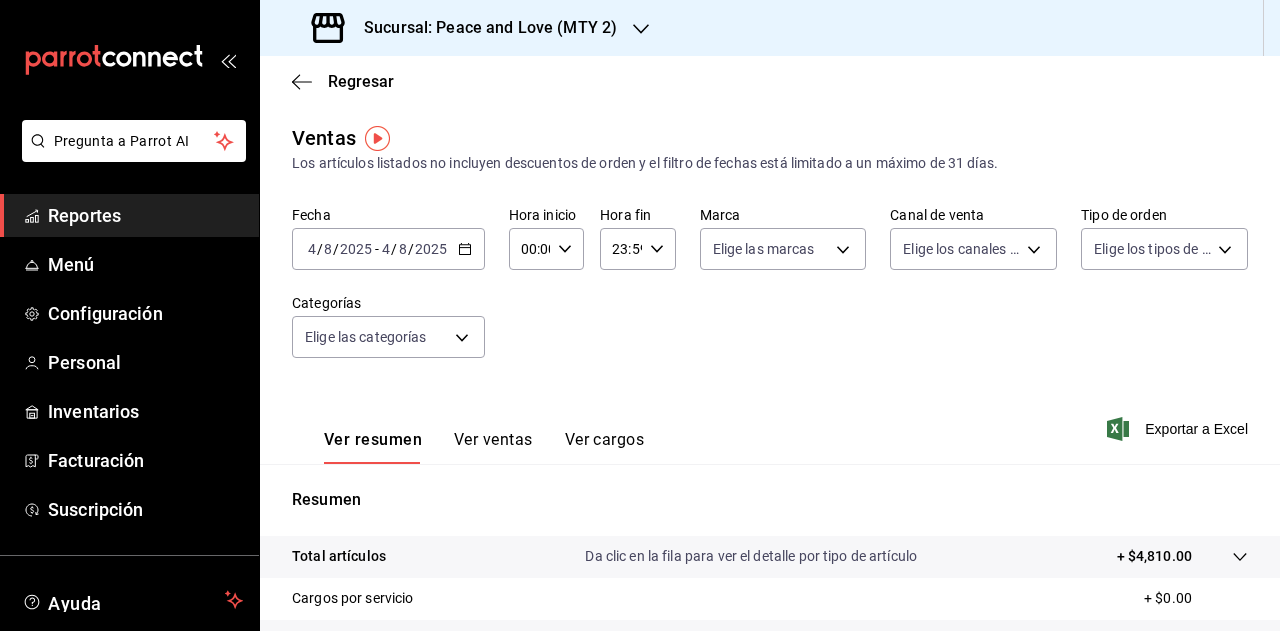 click on "Sucursal: Peace and Love (MTY 2)" at bounding box center [482, 28] 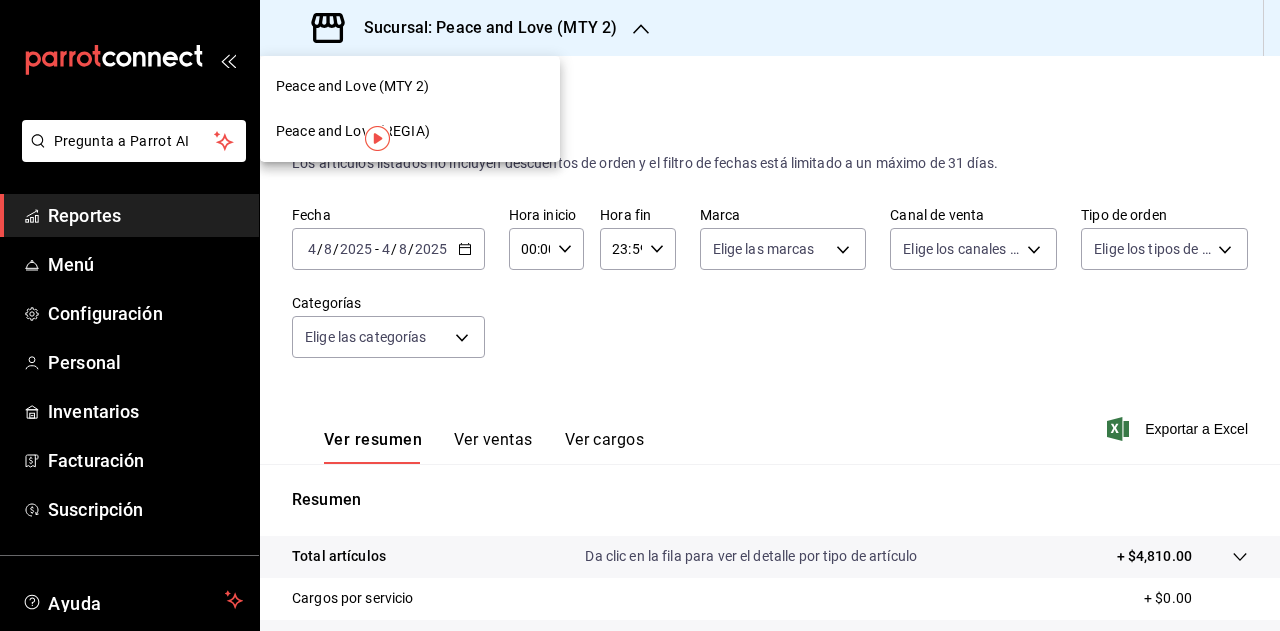 click on "Peace and Love (REGIA)" at bounding box center (410, 131) 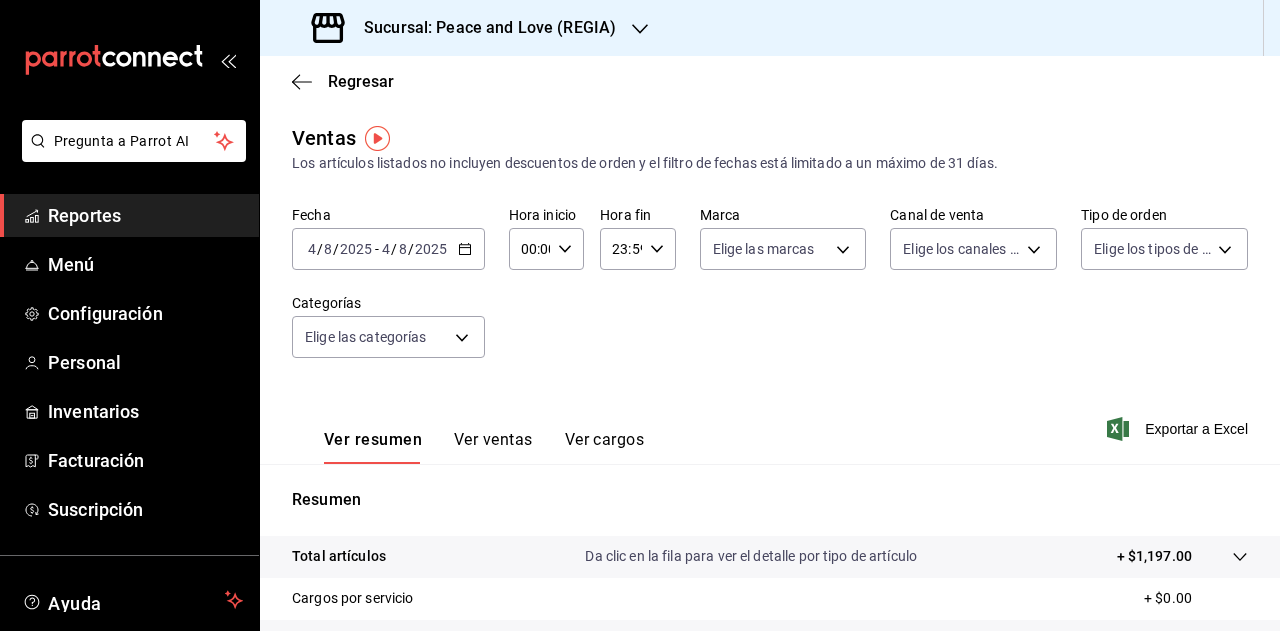 click on "Sucursal: Peace and Love (REGIA)" at bounding box center (482, 28) 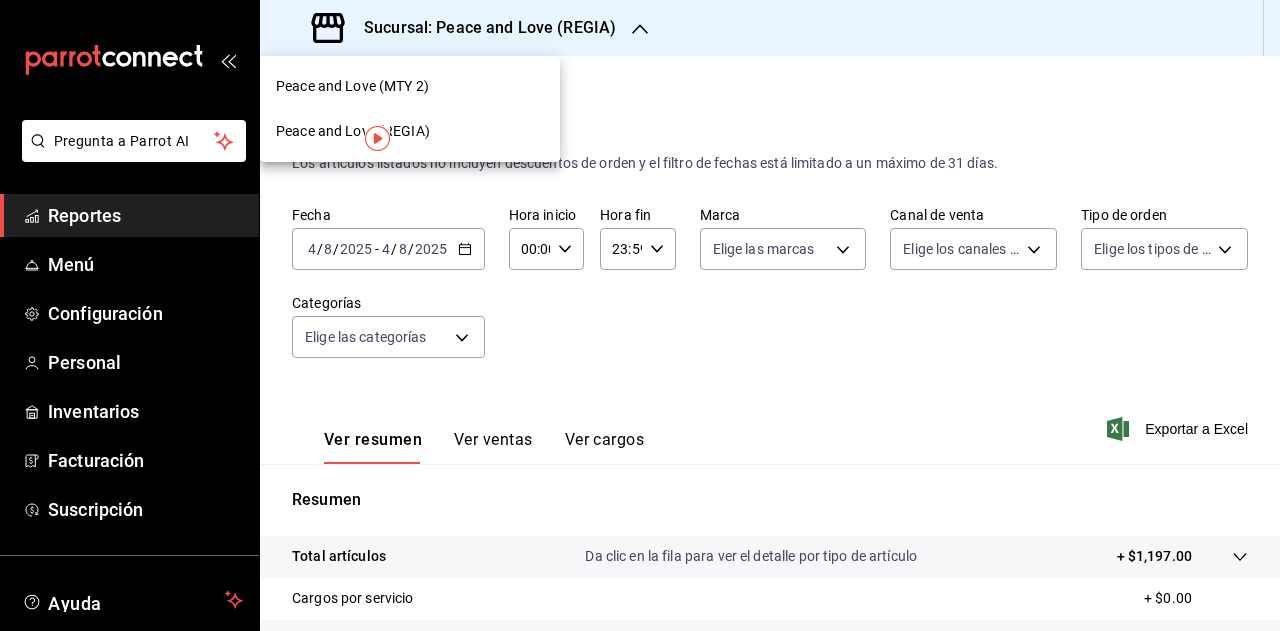 click on "Peace and Love (MTY 2)" at bounding box center [352, 86] 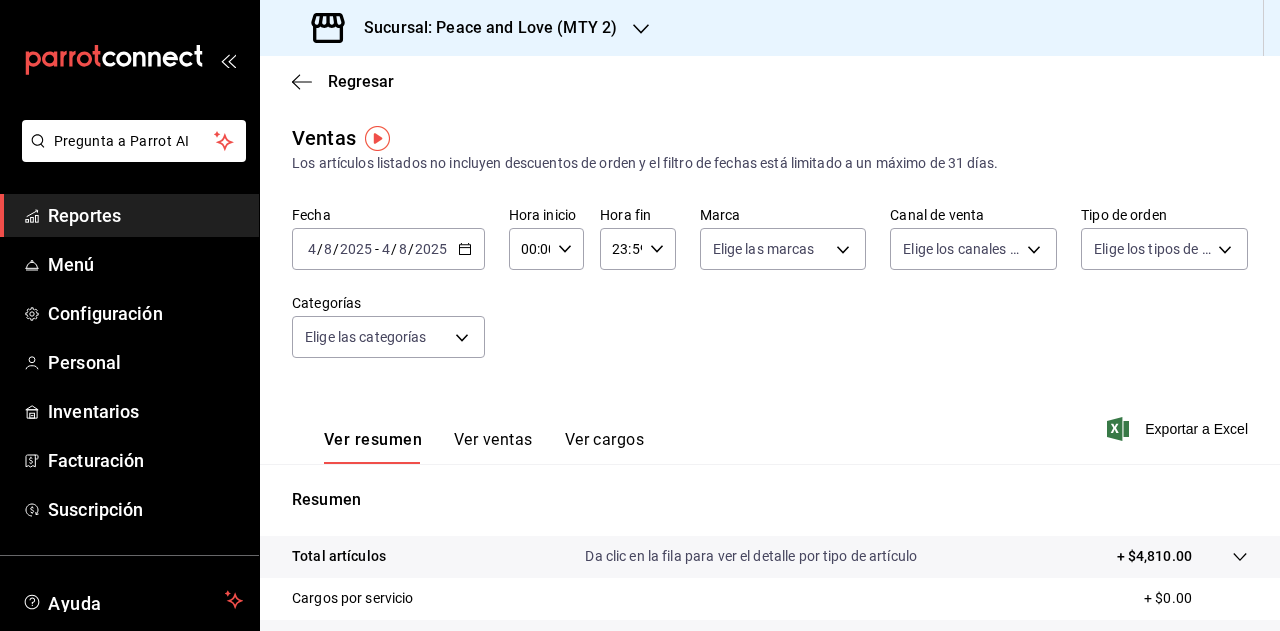 click on "Ver resumen Ver ventas Ver cargos Exportar a Excel" at bounding box center [770, 423] 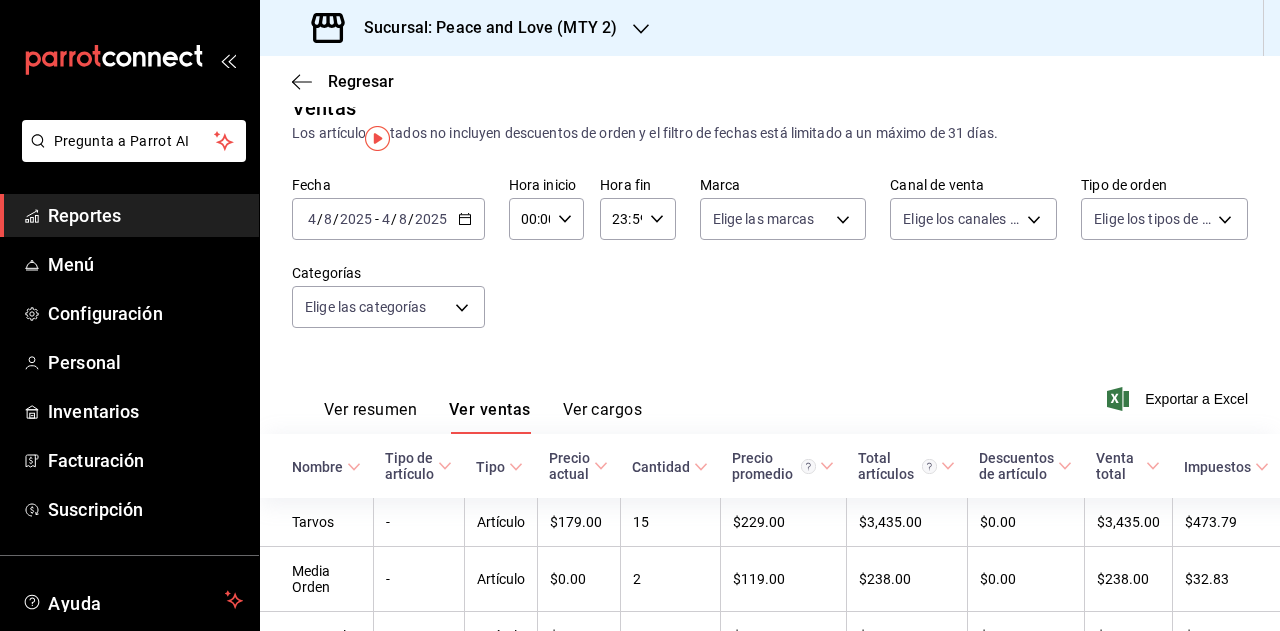 scroll, scrollTop: 0, scrollLeft: 0, axis: both 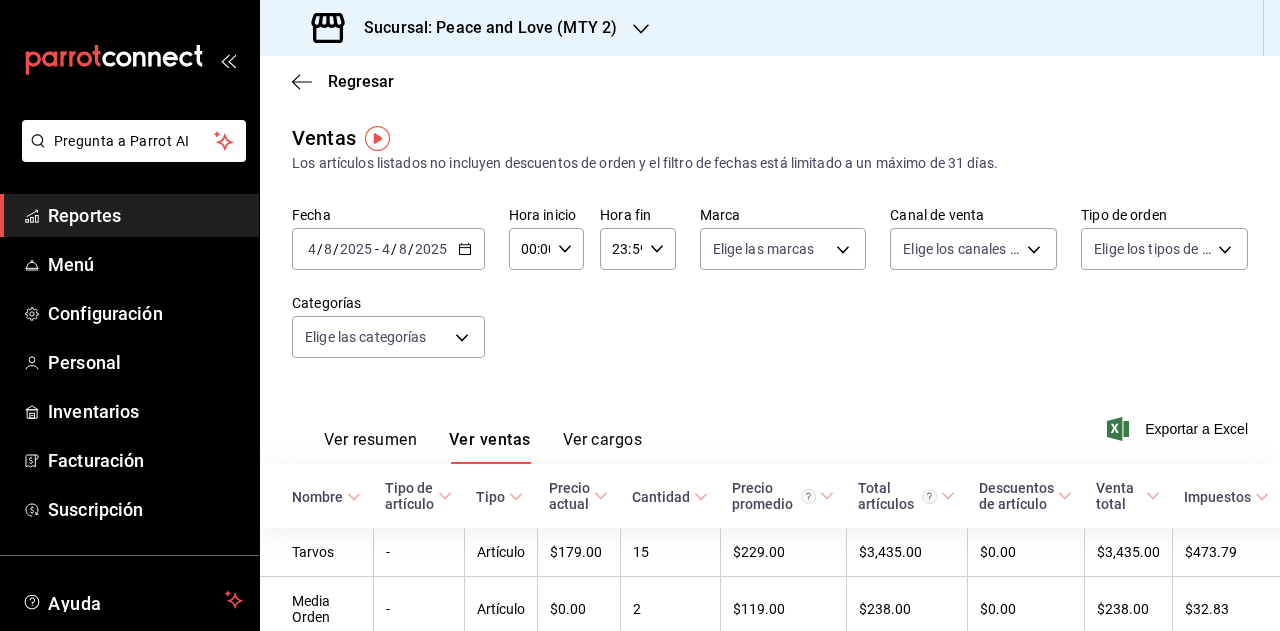 click on "Sucursal: Peace and Love (MTY 2)" at bounding box center (482, 28) 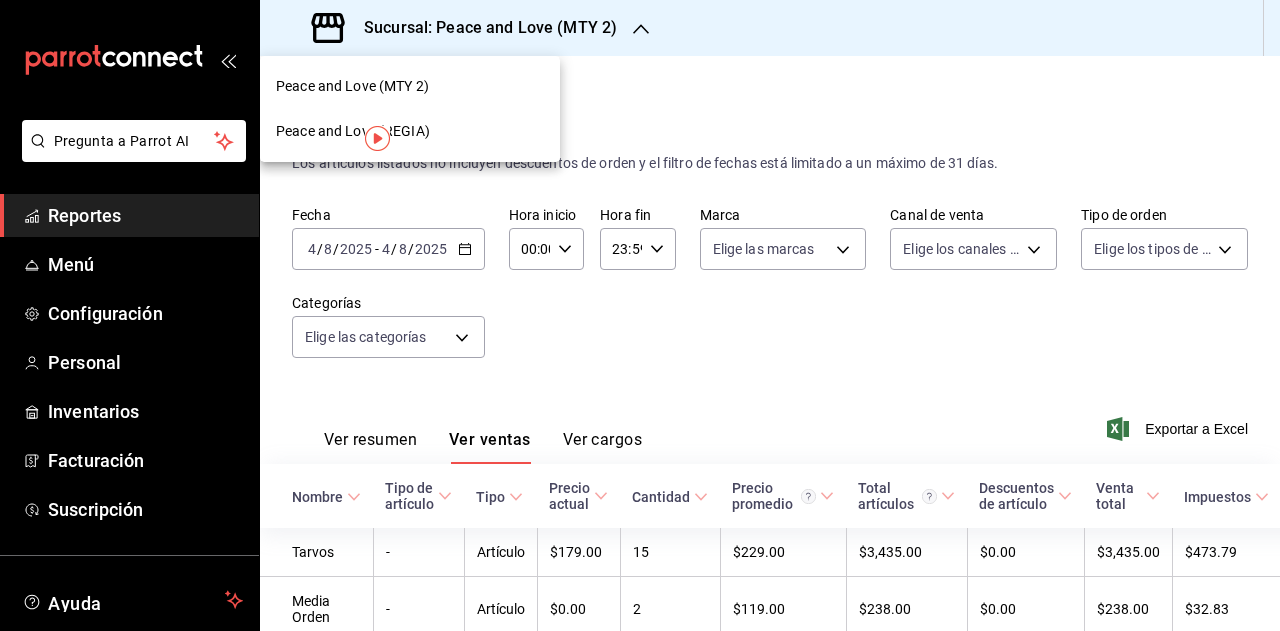 click on "Peace and Love (REGIA)" at bounding box center [410, 131] 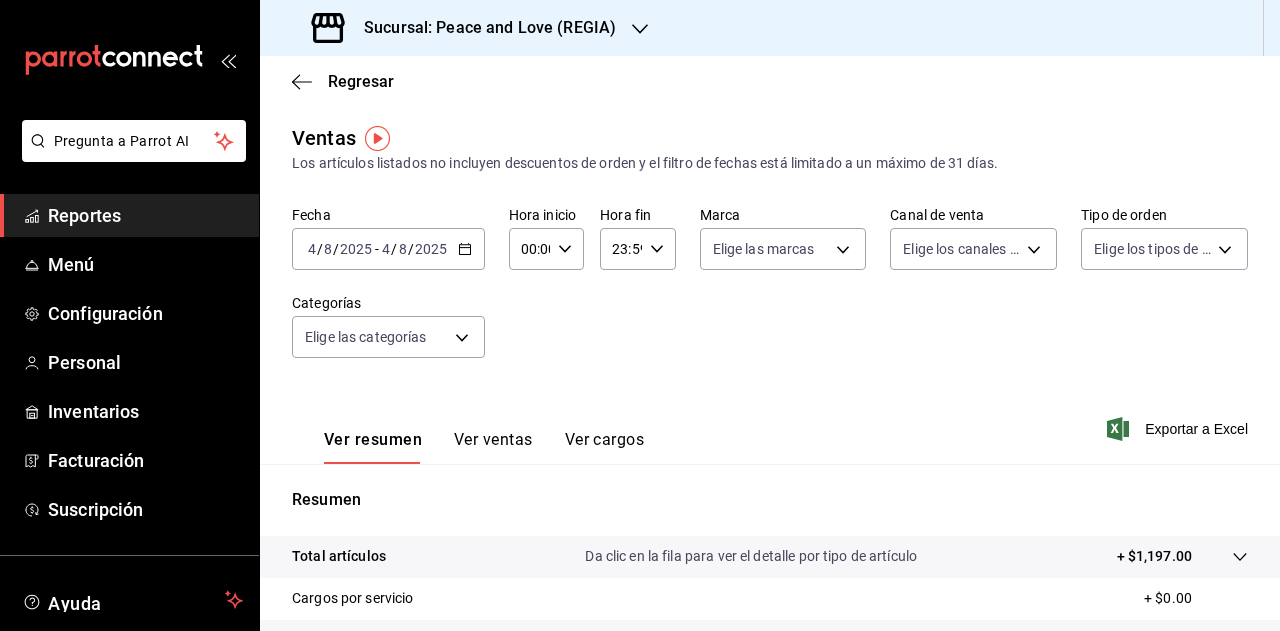 click on "Sucursal: Peace and Love (REGIA)" at bounding box center (482, 28) 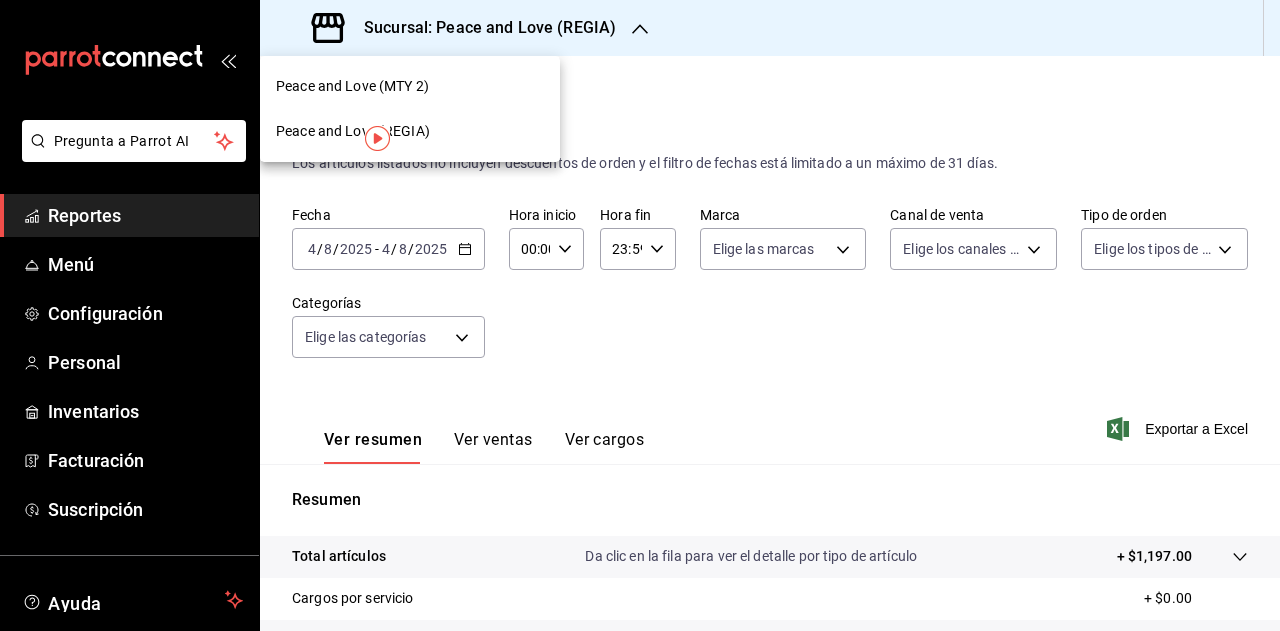 click at bounding box center [640, 315] 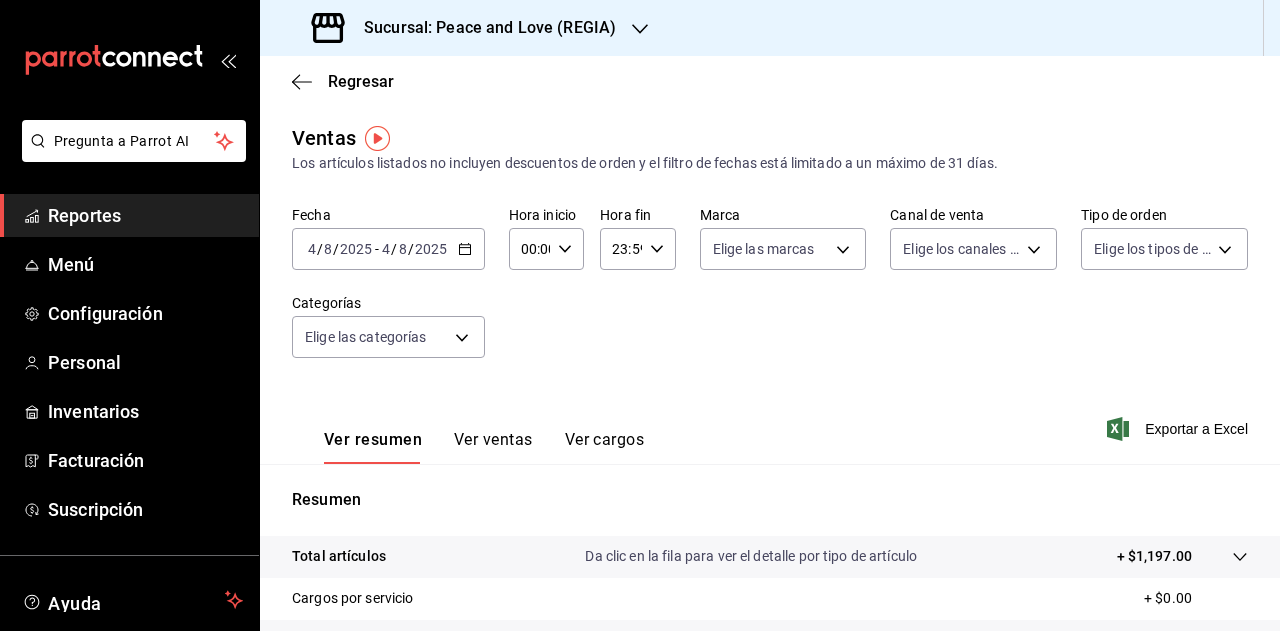 click on "Ver ventas" at bounding box center (493, 447) 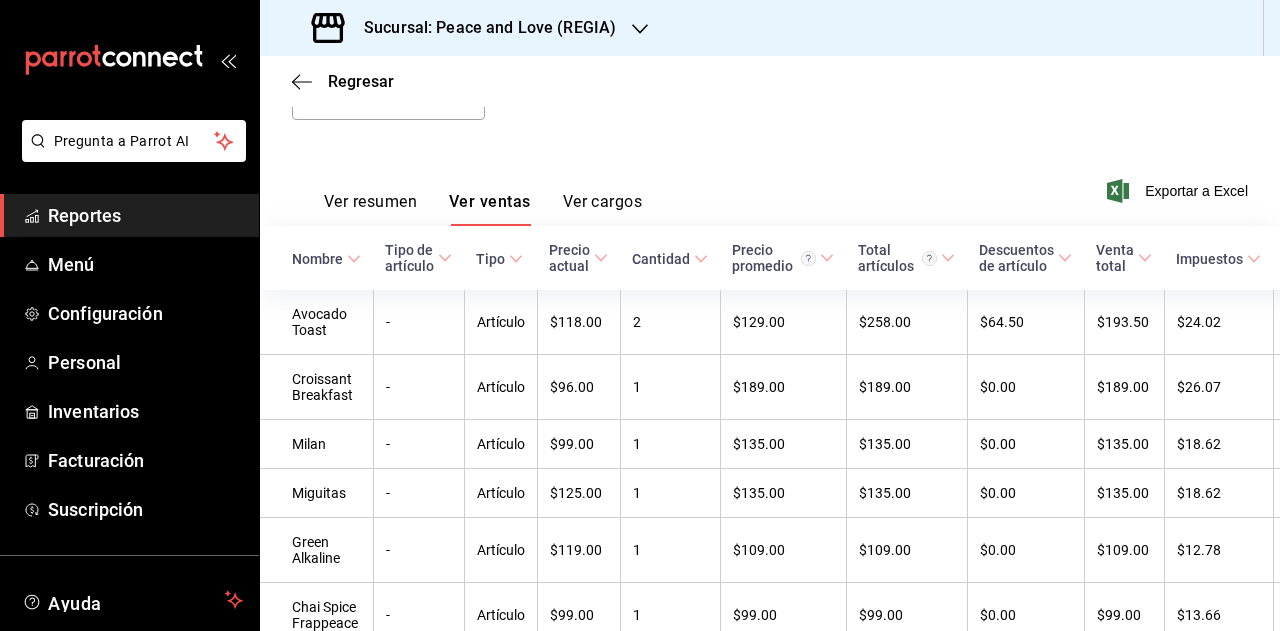 scroll, scrollTop: 0, scrollLeft: 0, axis: both 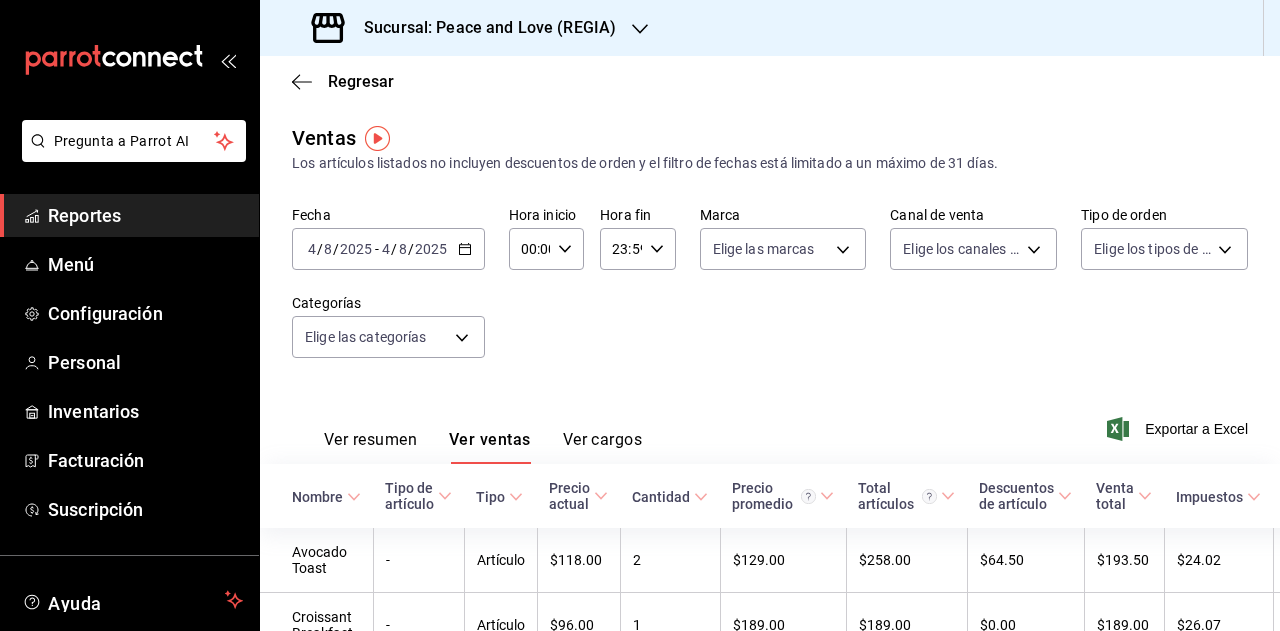 click on "Sucursal: Peace and Love (REGIA)" at bounding box center [482, 28] 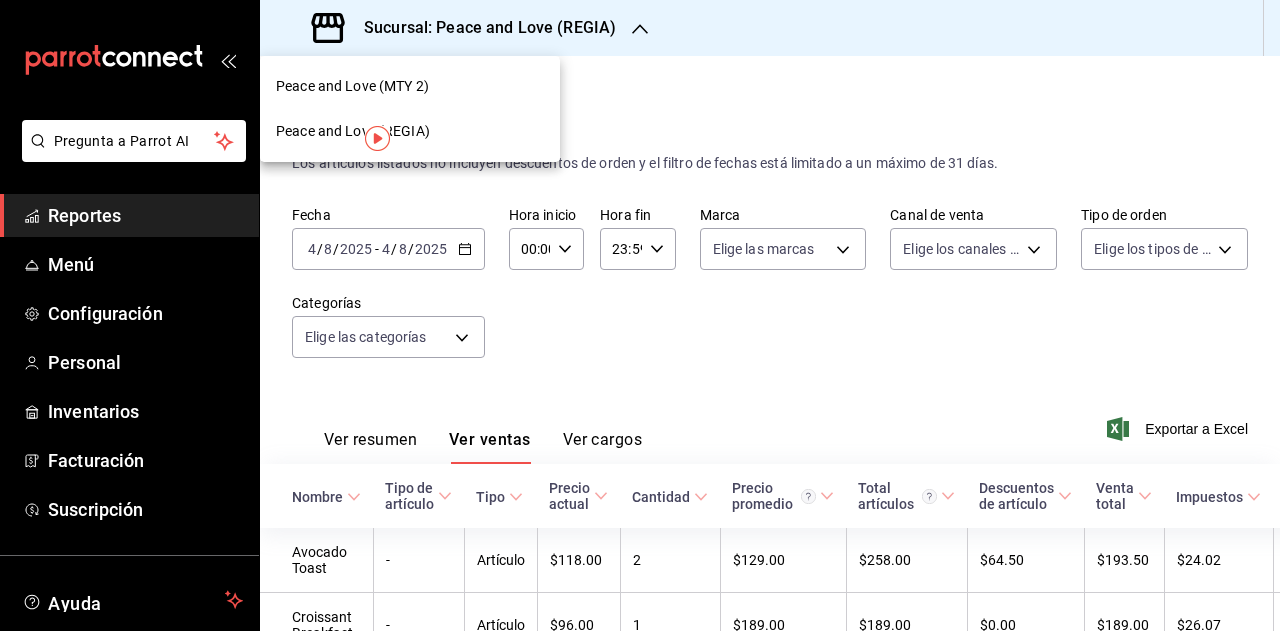click on "Peace and Love (MTY 2)" at bounding box center [410, 86] 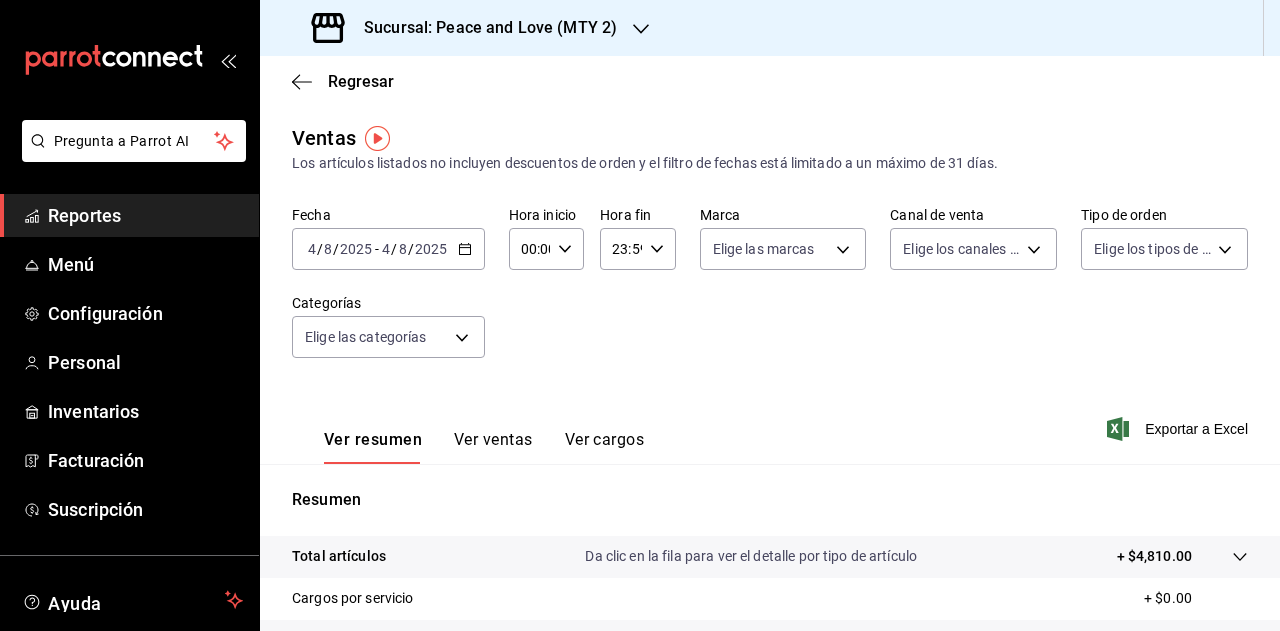 click on "Ver ventas" at bounding box center (493, 447) 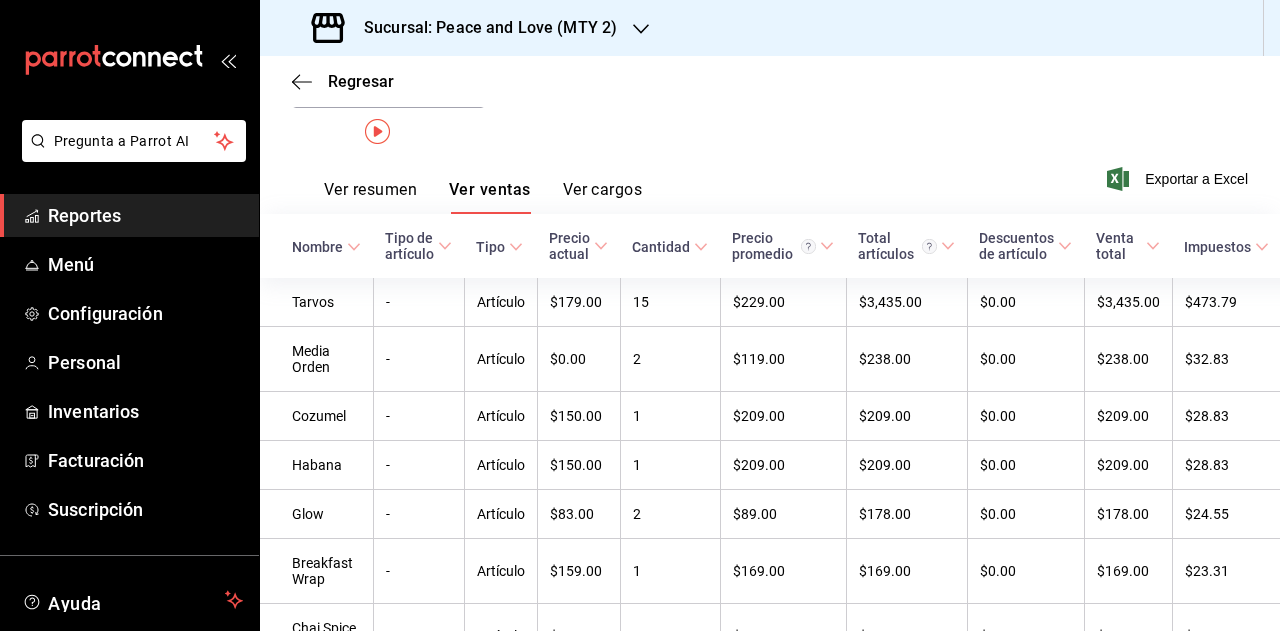 scroll, scrollTop: 0, scrollLeft: 0, axis: both 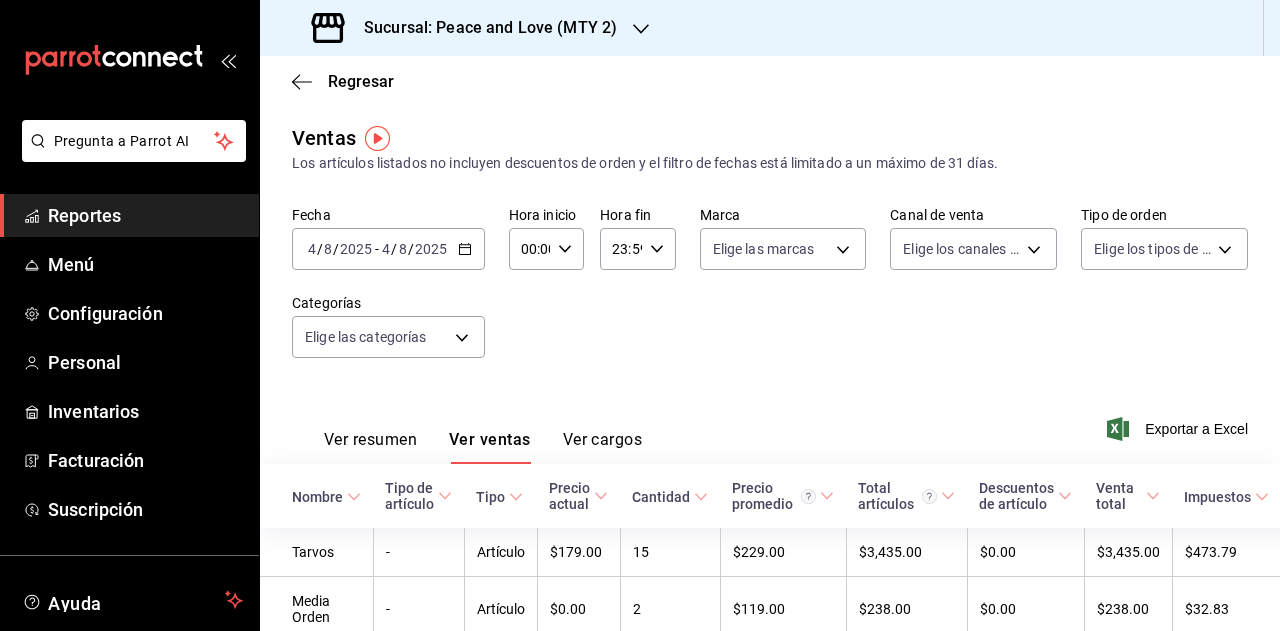 click on "Ver resumen" at bounding box center (370, 447) 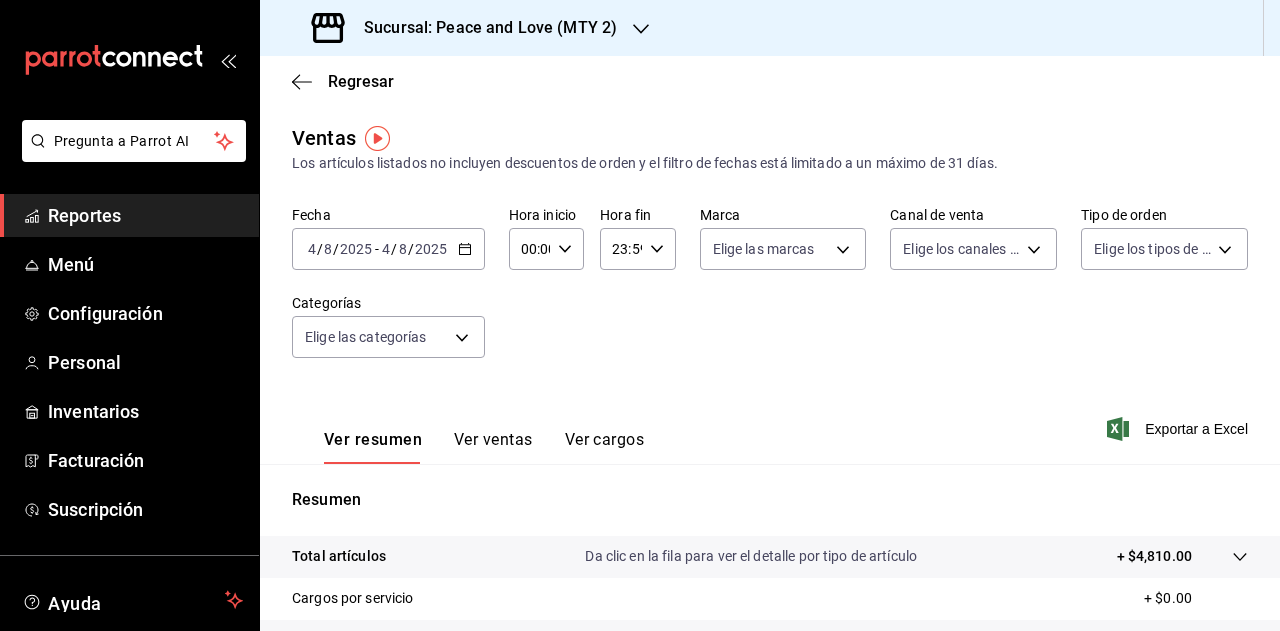 drag, startPoint x: 375, startPoint y: 446, endPoint x: 284, endPoint y: -71, distance: 524.94763 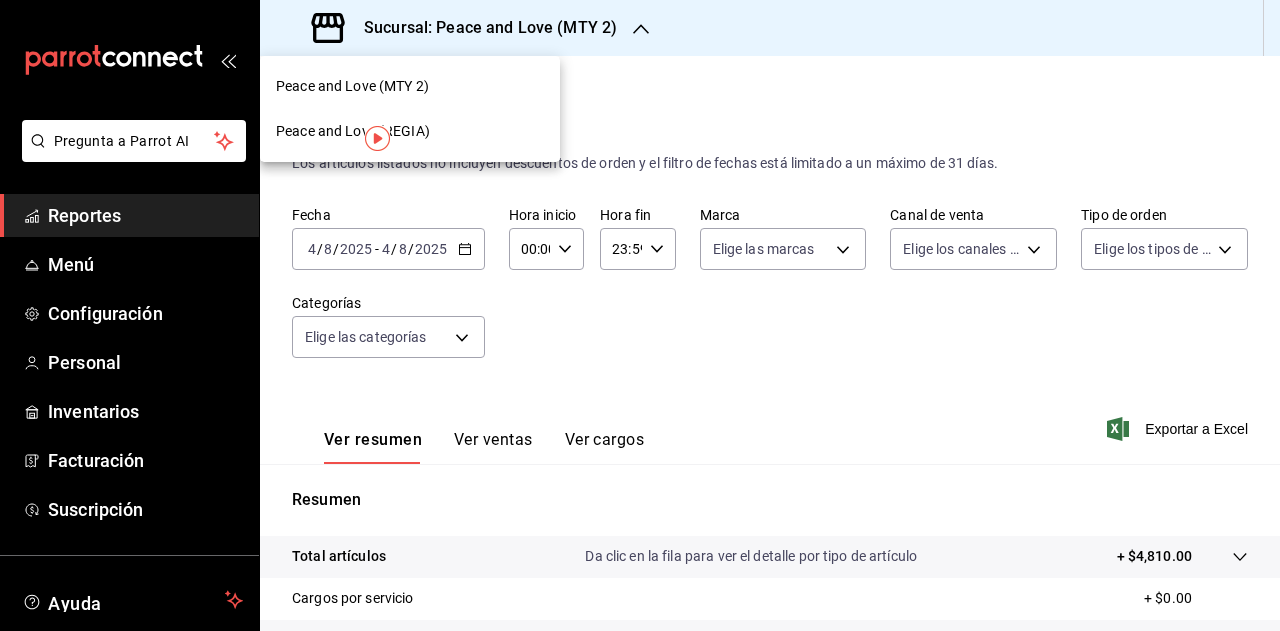 click on "Peace and Love (REGIA)" at bounding box center [410, 131] 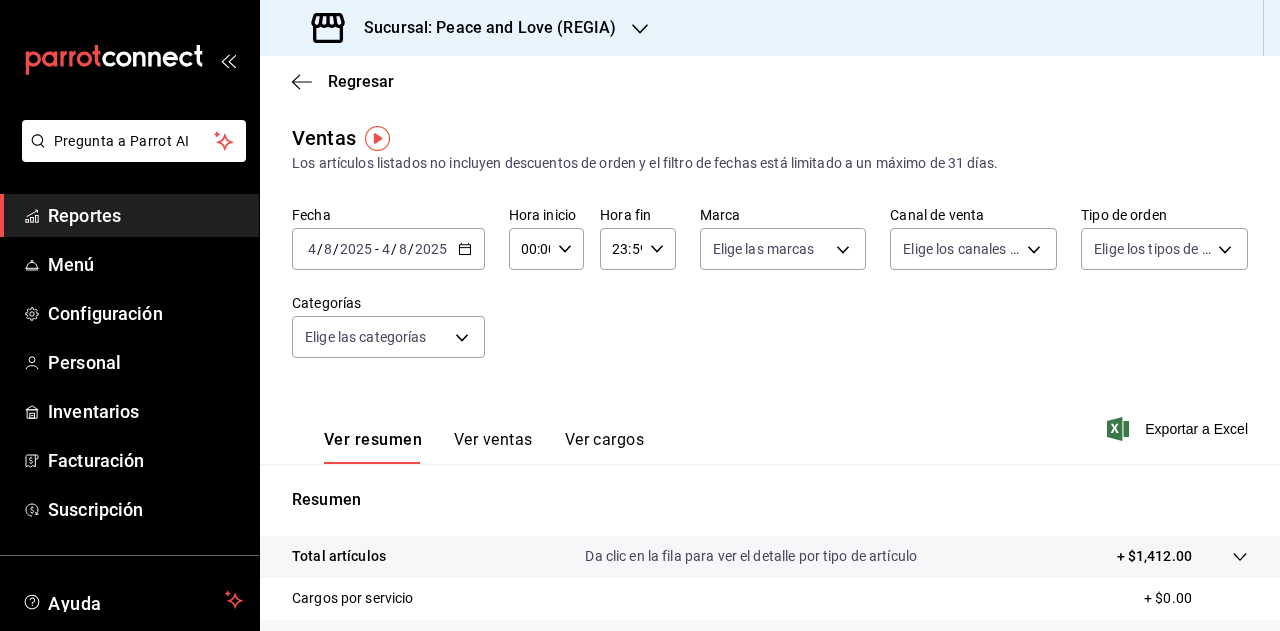 click on "Sucursal: Peace and Love (REGIA)" at bounding box center [466, 28] 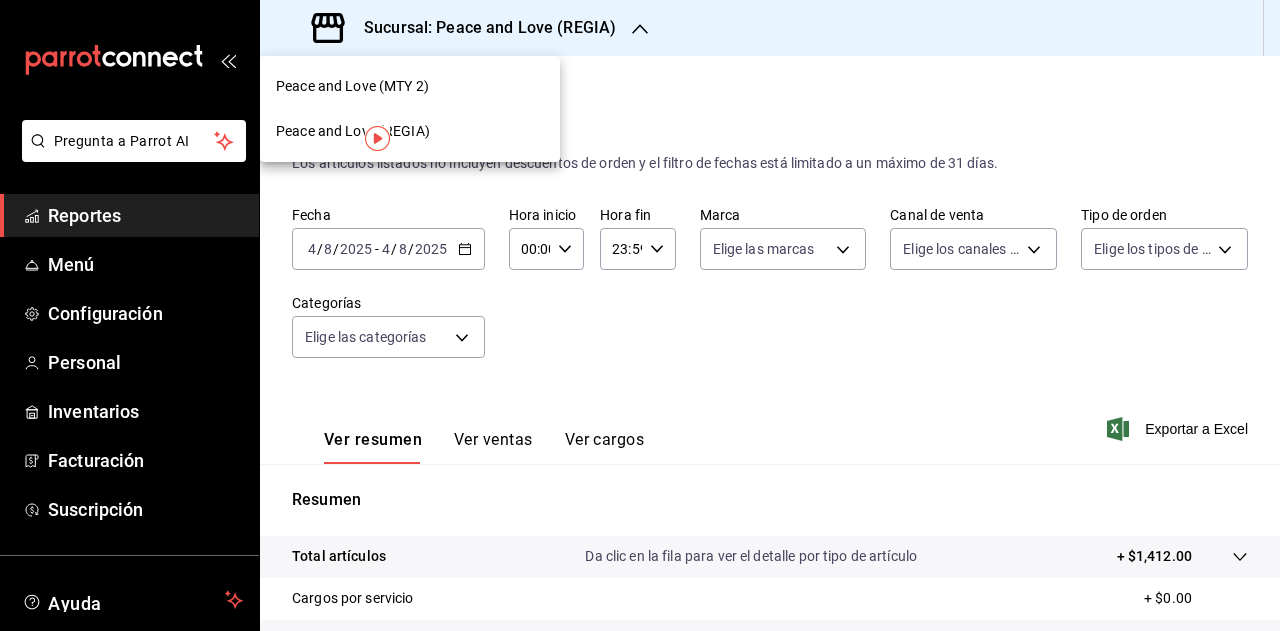 click on "Peace and Love (MTY 2)" at bounding box center (352, 86) 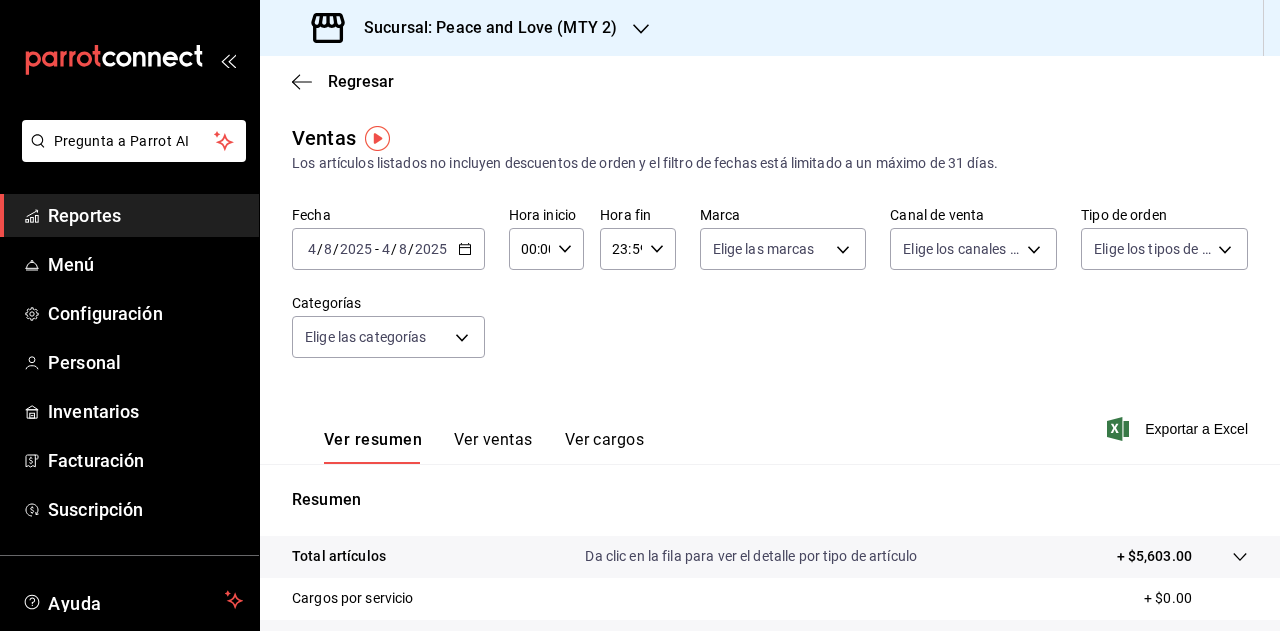 click on "Ver ventas" at bounding box center [493, 447] 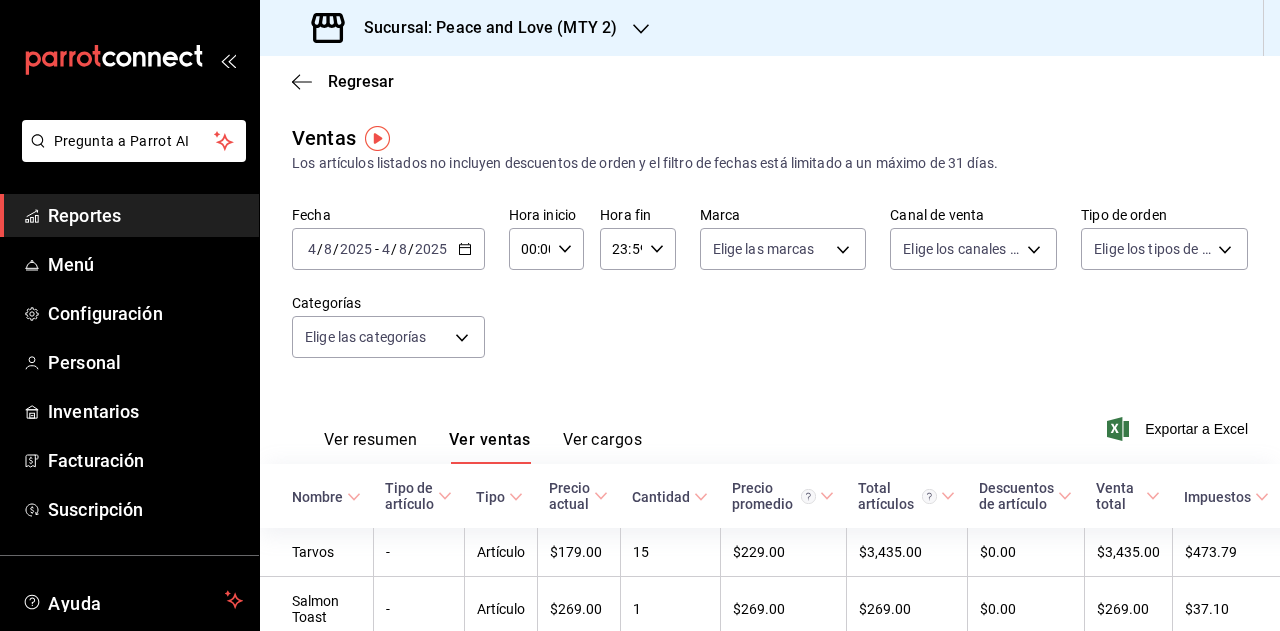 click on "Ver resumen" at bounding box center [370, 447] 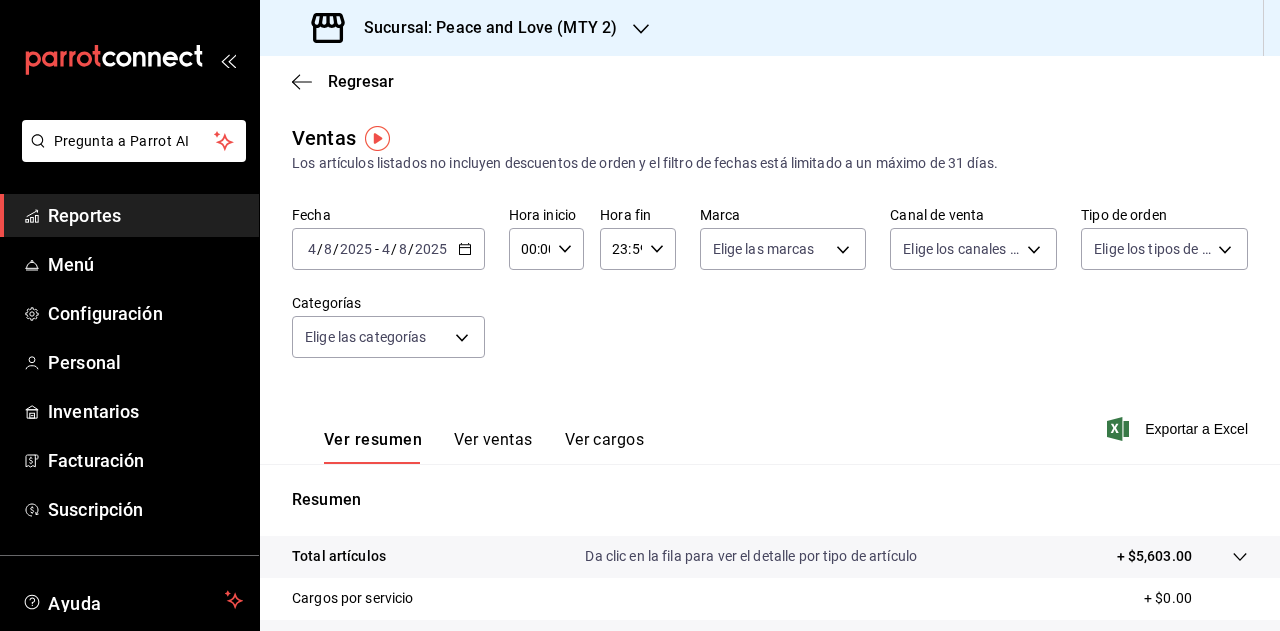 click on "Sucursal: Peace and Love (MTY 2)" at bounding box center [466, 28] 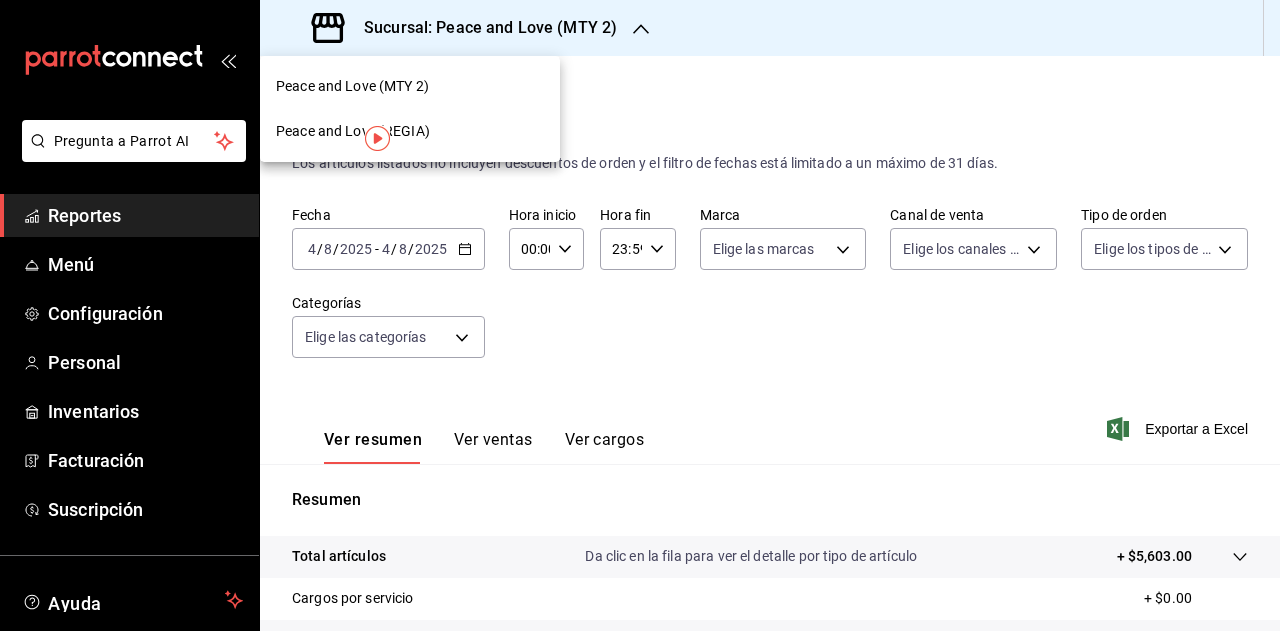 click on "Peace and Love (REGIA)" at bounding box center [410, 131] 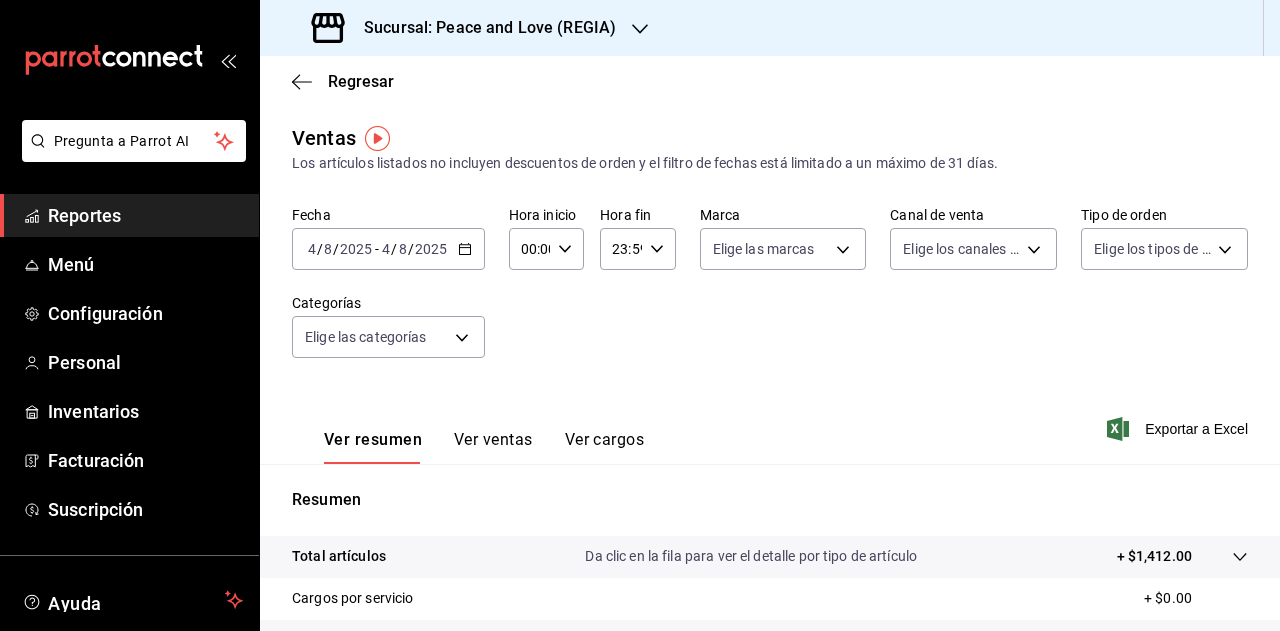 click on "Sucursal: Peace and Love (REGIA)" at bounding box center (482, 28) 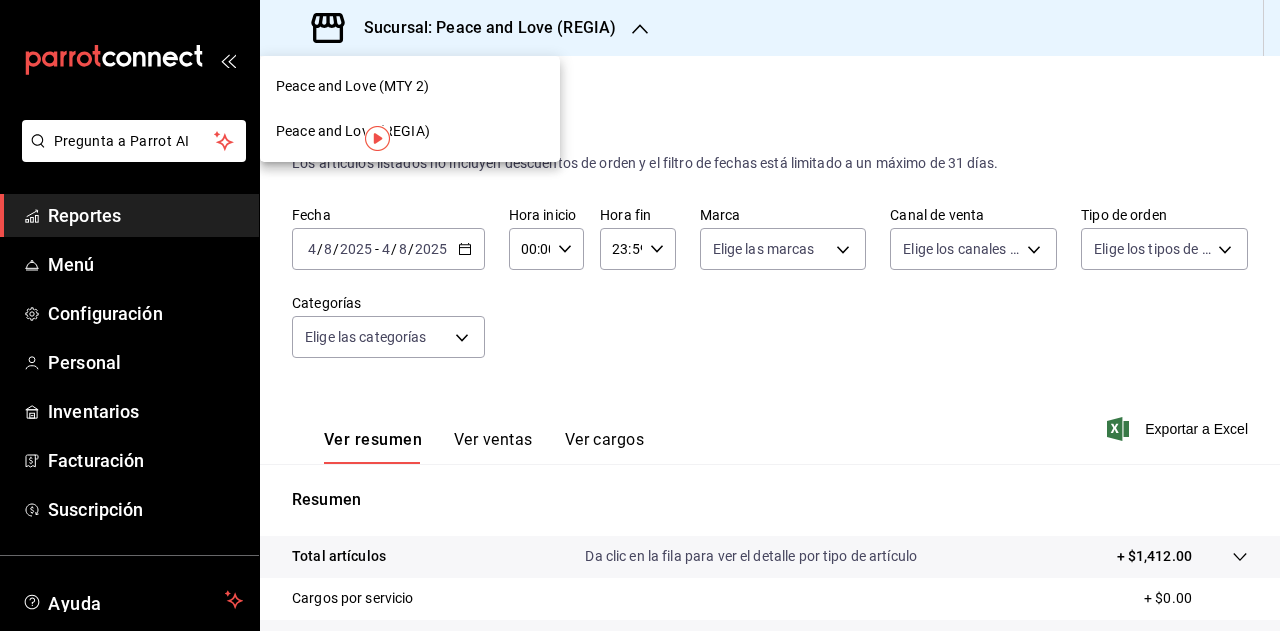 click on "Peace and Love (MTY 2)" at bounding box center (352, 86) 